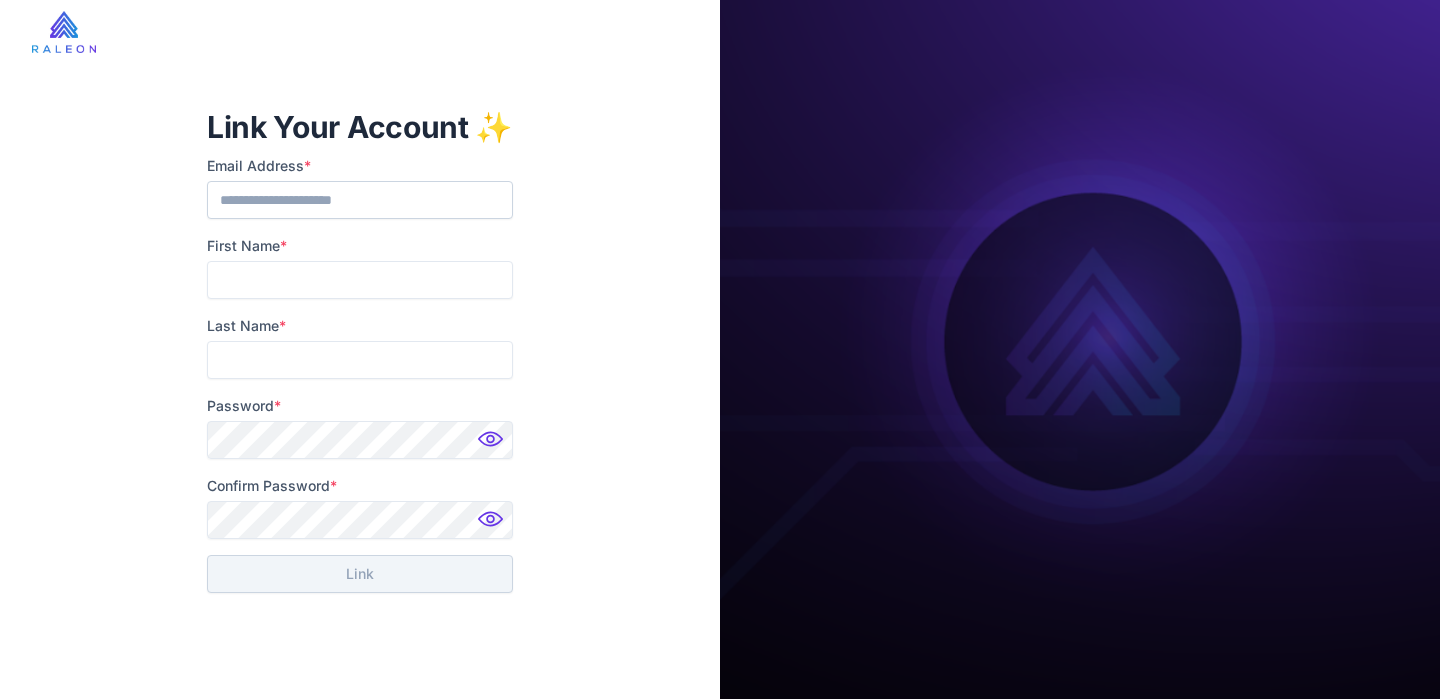 scroll, scrollTop: 0, scrollLeft: 0, axis: both 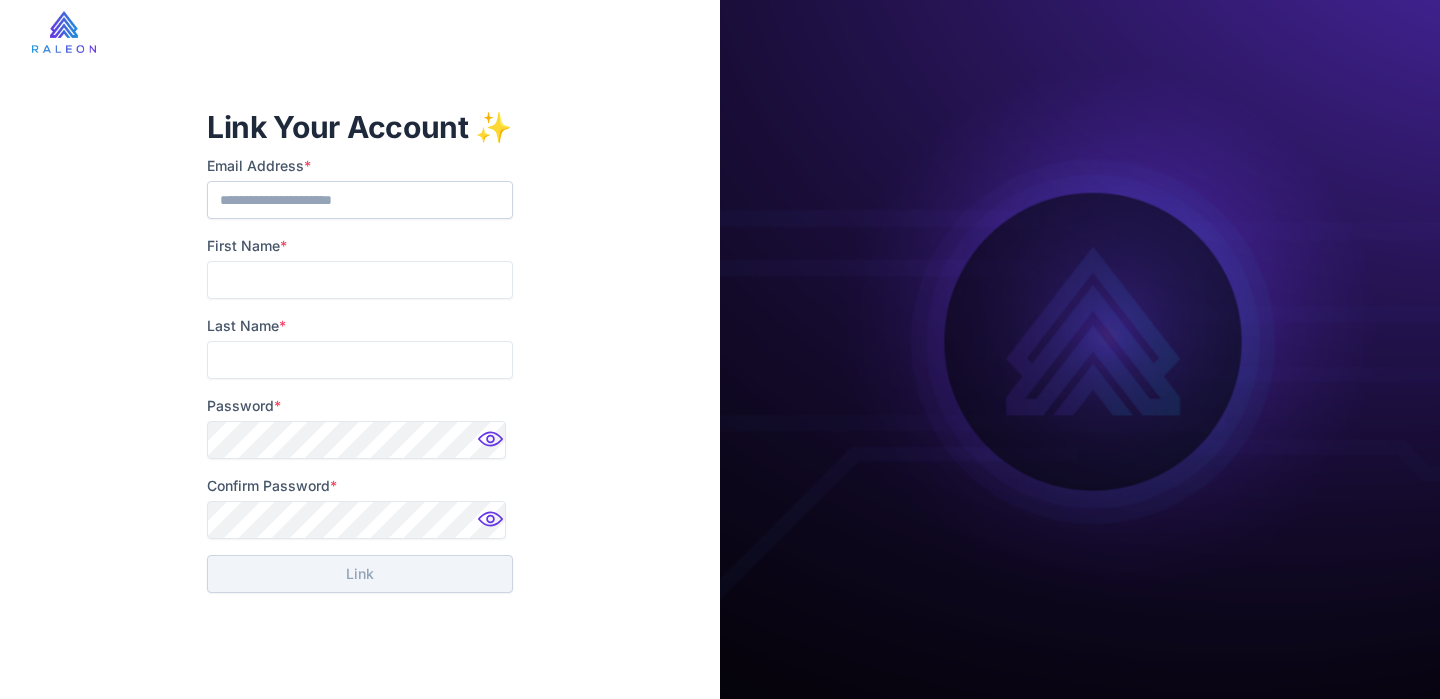 click on "[NAME] Name  *" at bounding box center (360, 267) 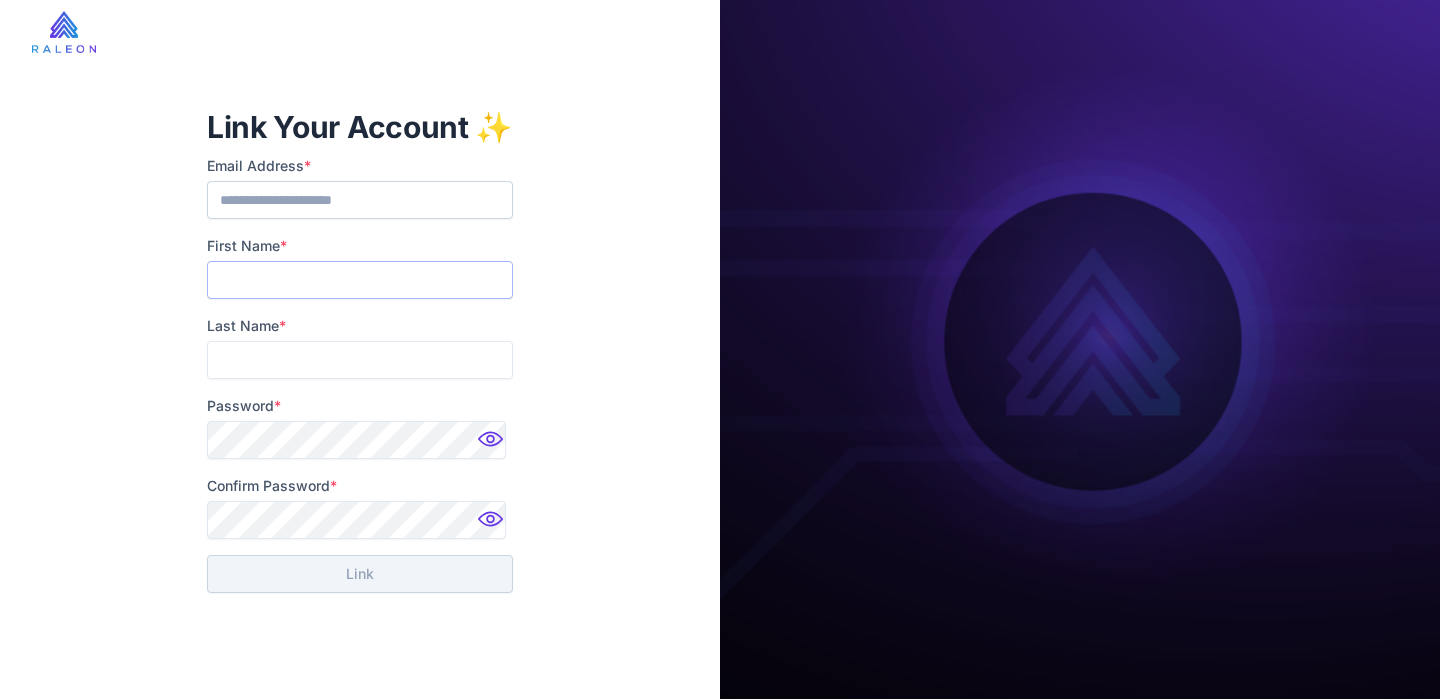 click on "[NAME] Name  *" at bounding box center (360, 280) 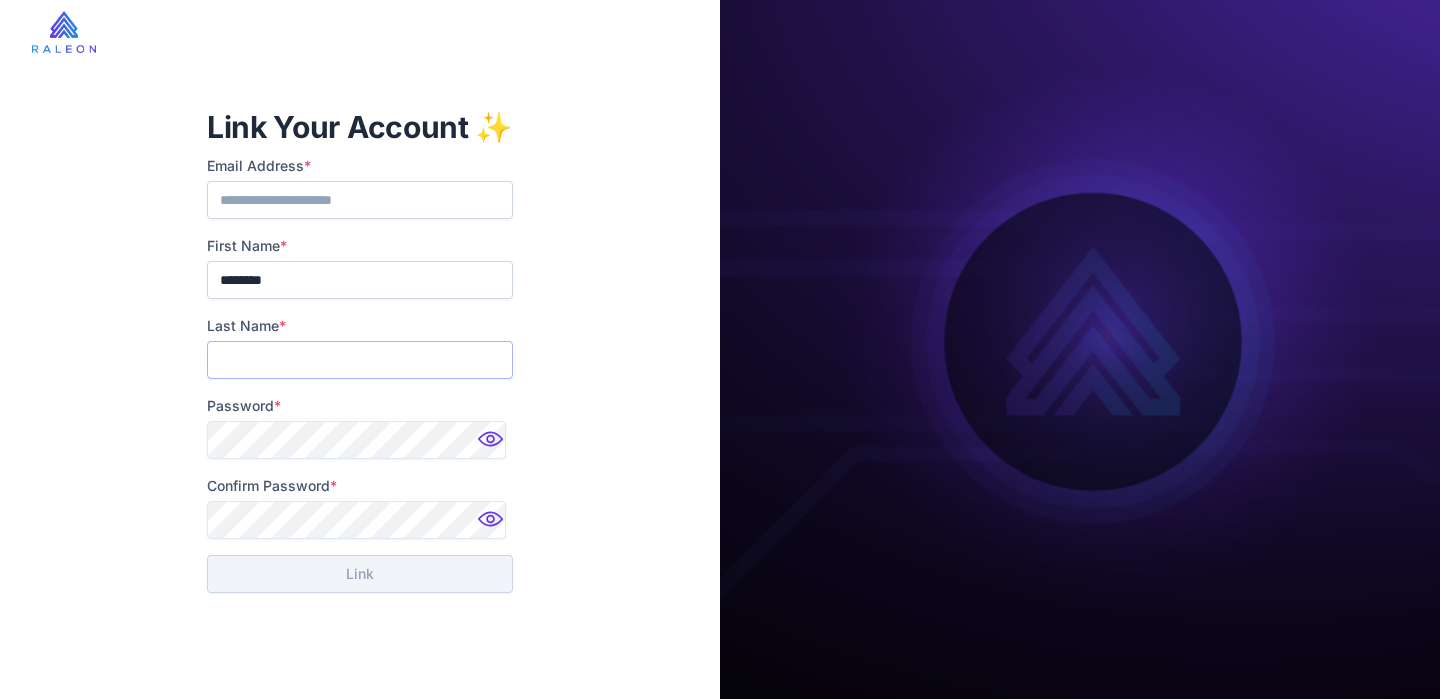 type on "*****" 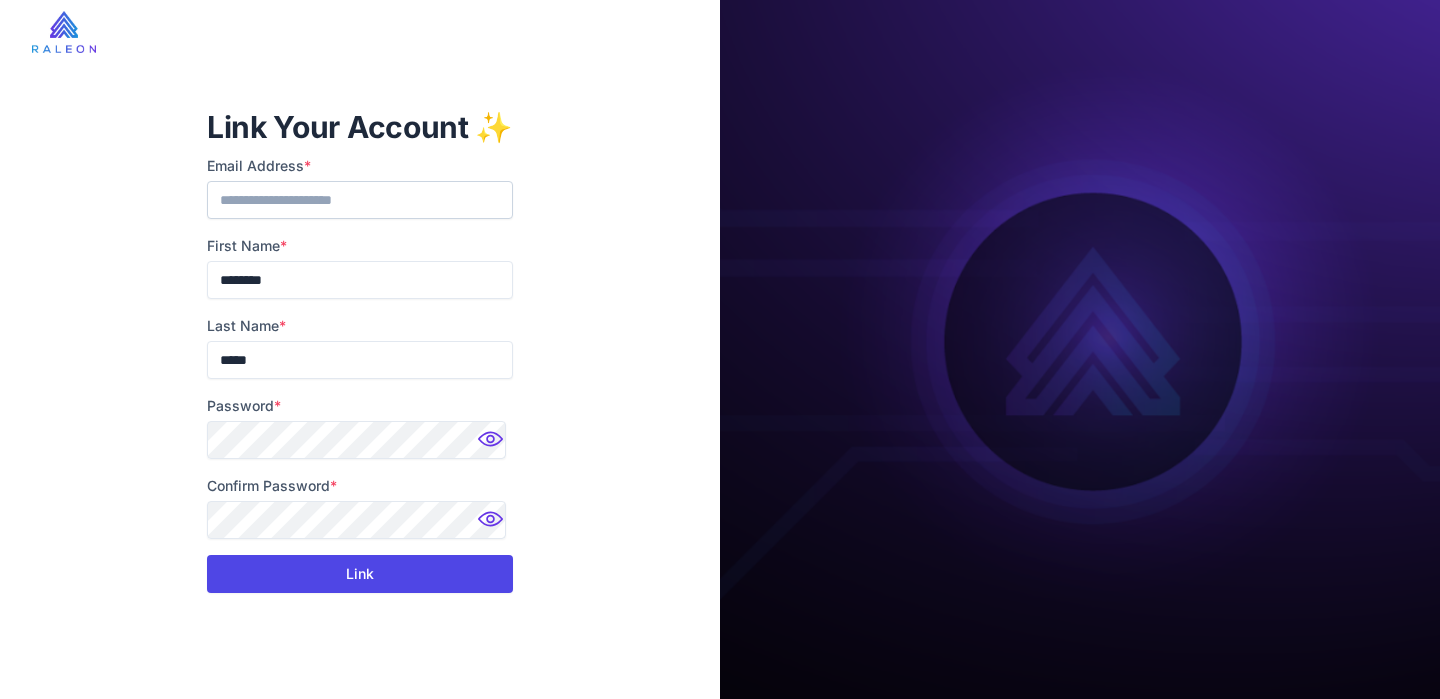 click on "Link" at bounding box center [360, 574] 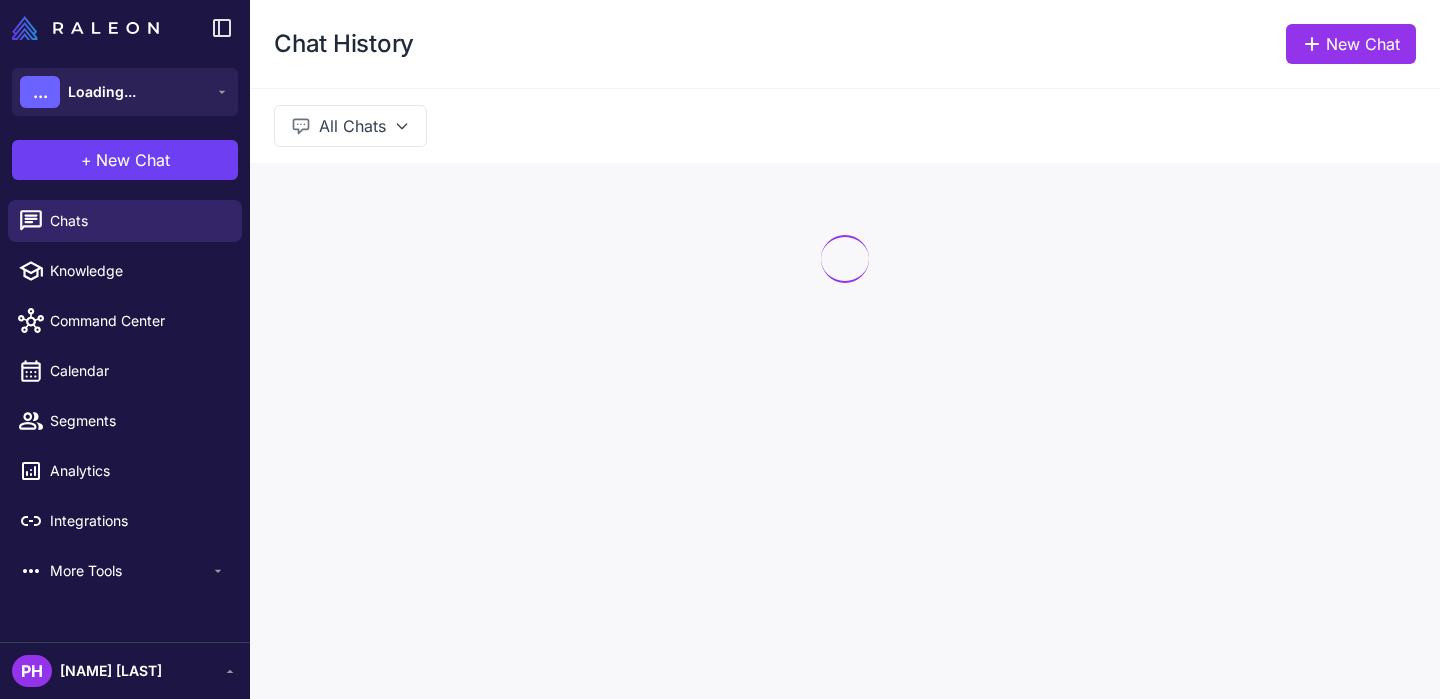 scroll, scrollTop: 0, scrollLeft: 0, axis: both 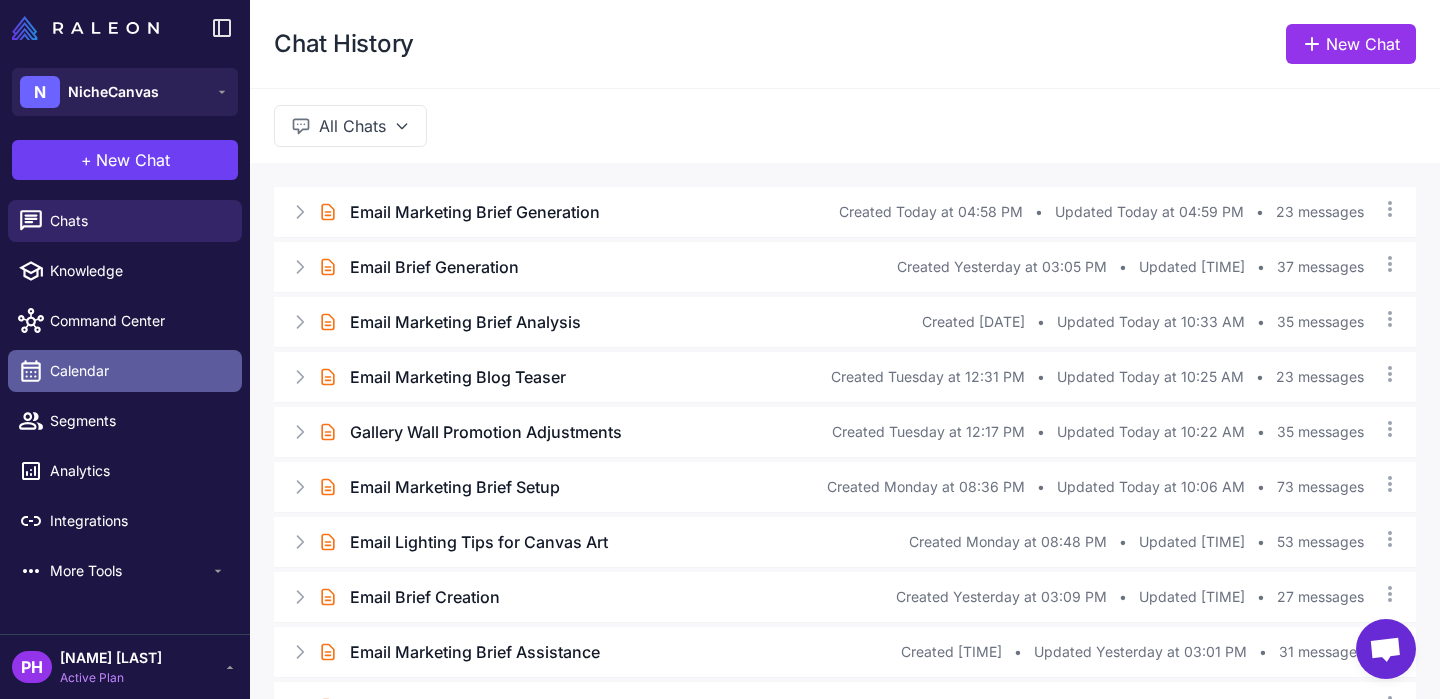 click on "Calendar" at bounding box center (138, 371) 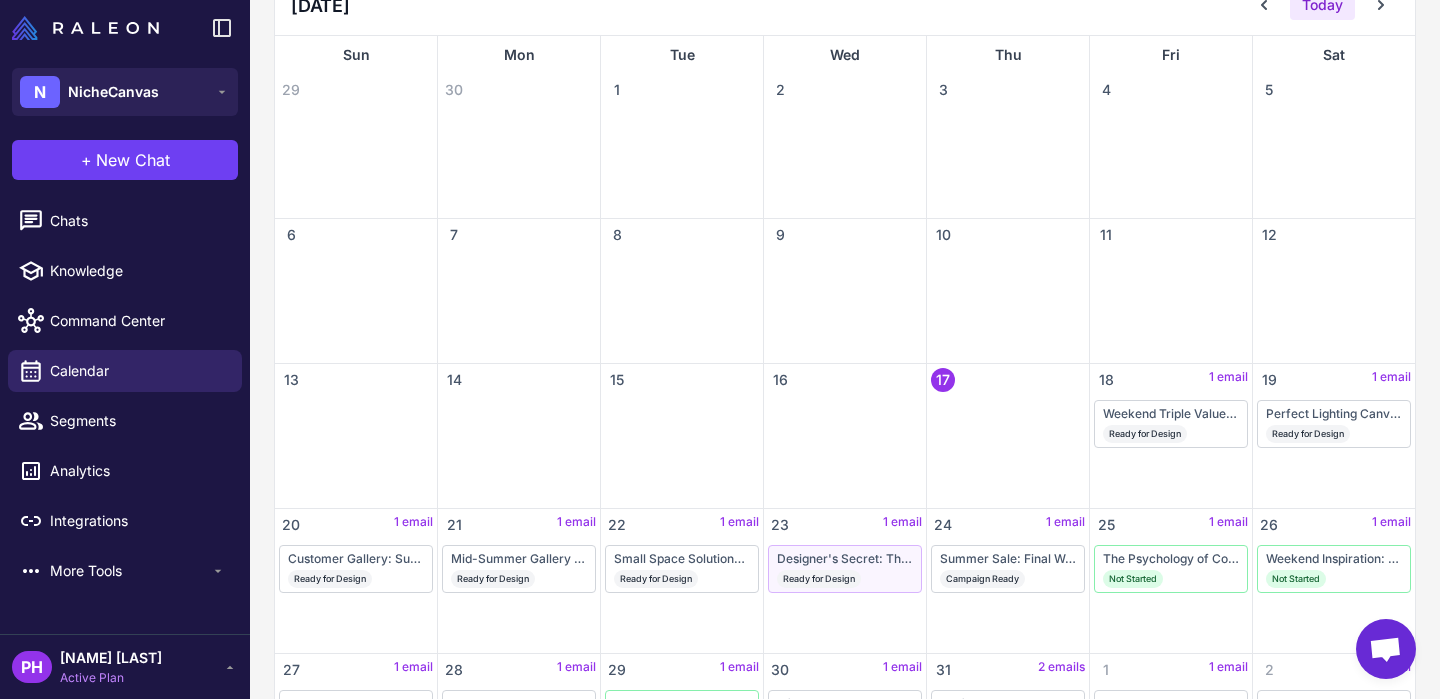 scroll, scrollTop: 248, scrollLeft: 0, axis: vertical 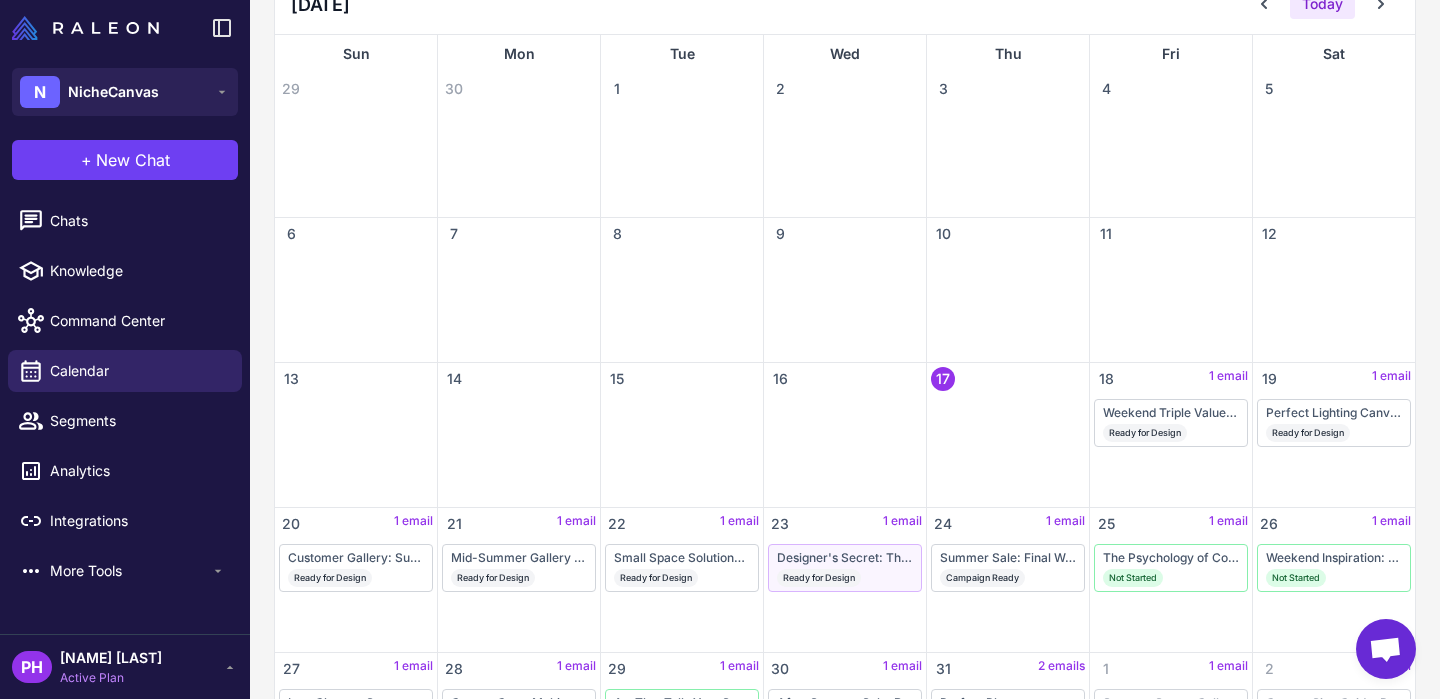 click on "Designer's Secret: The 60-Second Room Transformation" at bounding box center [845, 558] 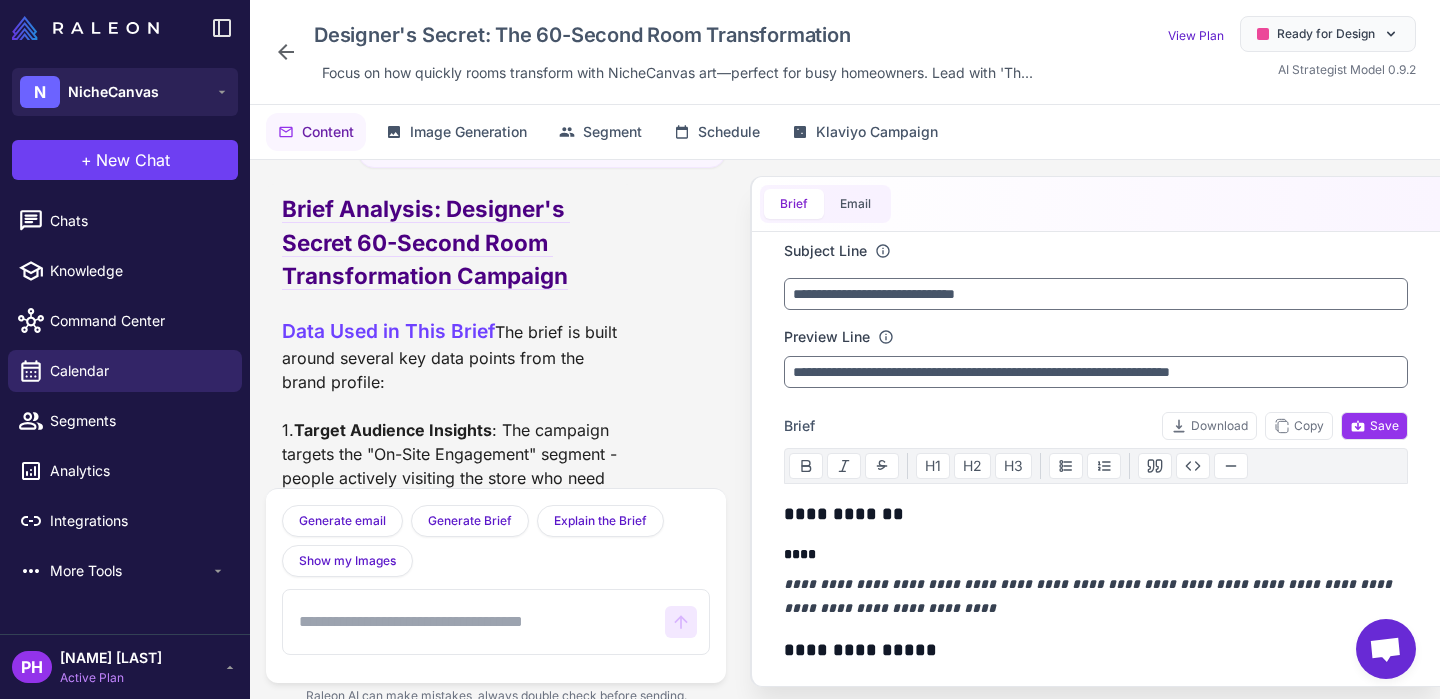 scroll, scrollTop: 10834, scrollLeft: 0, axis: vertical 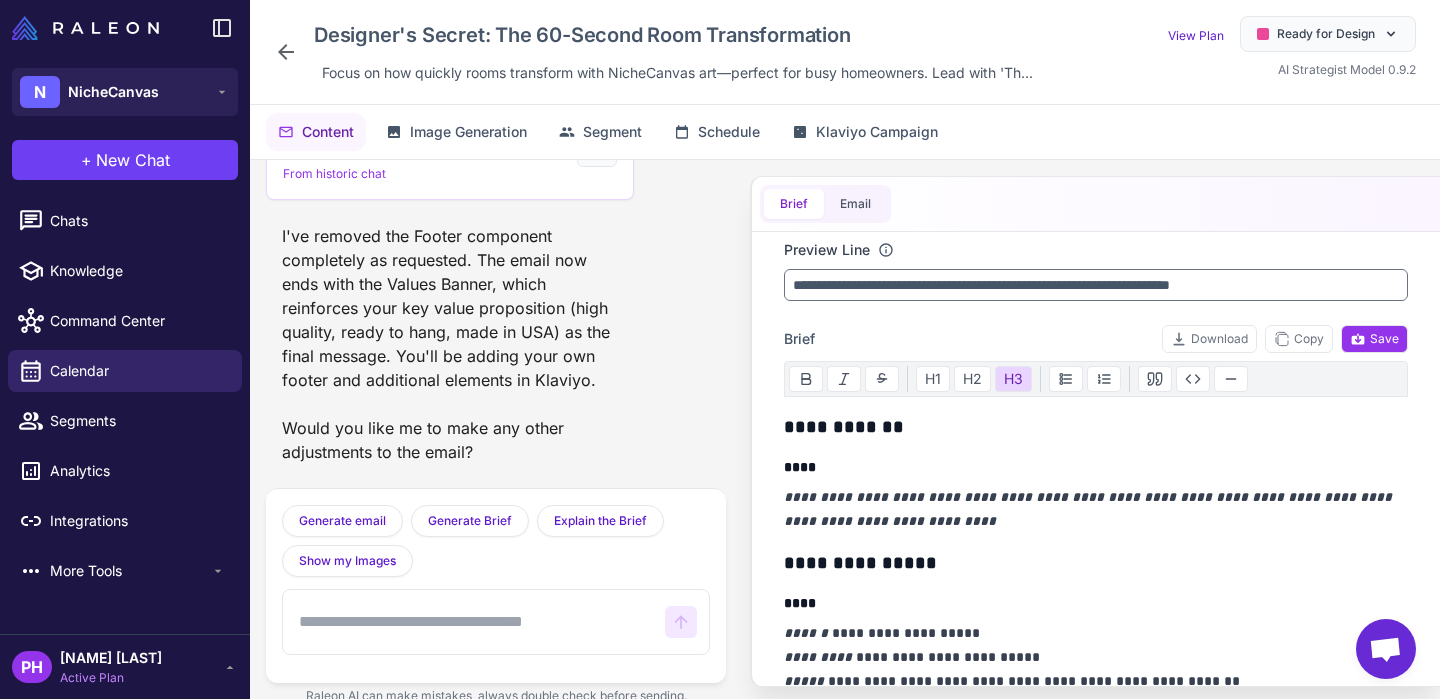click on "**********" at bounding box center [1090, 563] 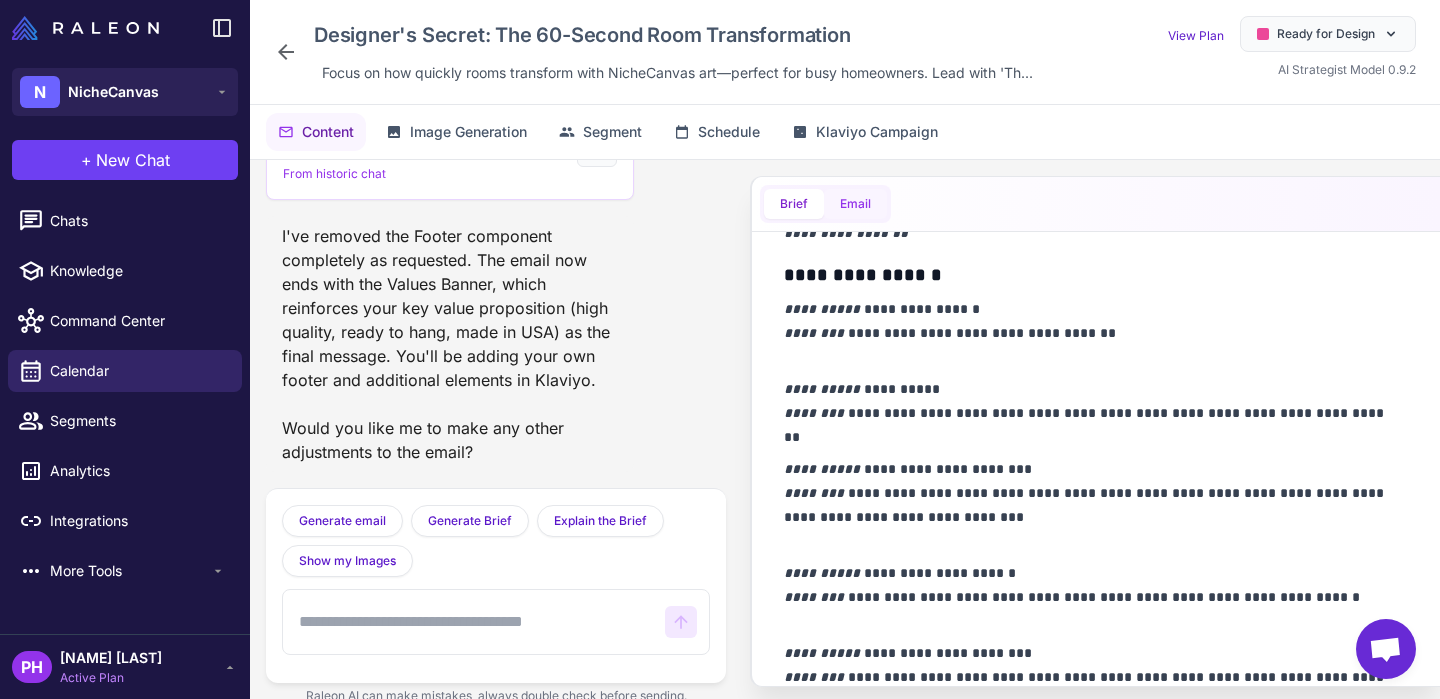 click on "Email" at bounding box center (855, 204) 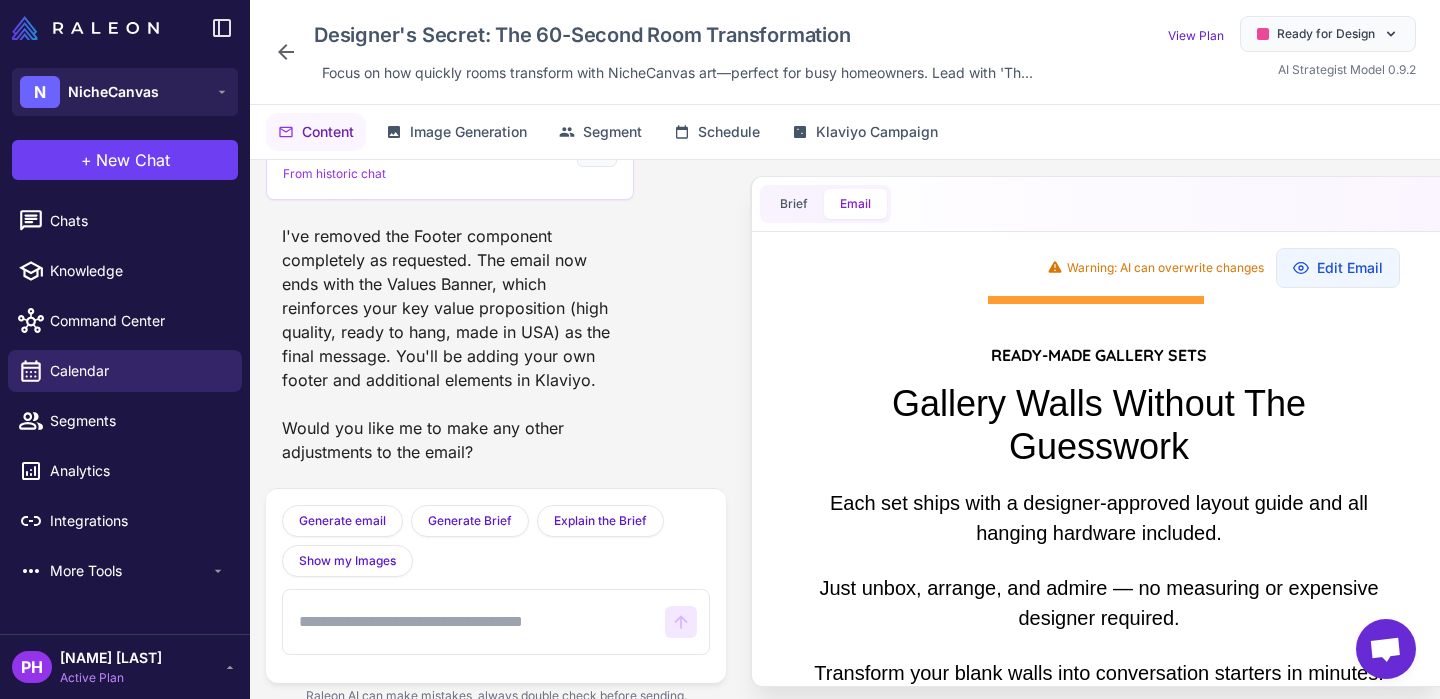 scroll, scrollTop: 1108, scrollLeft: 0, axis: vertical 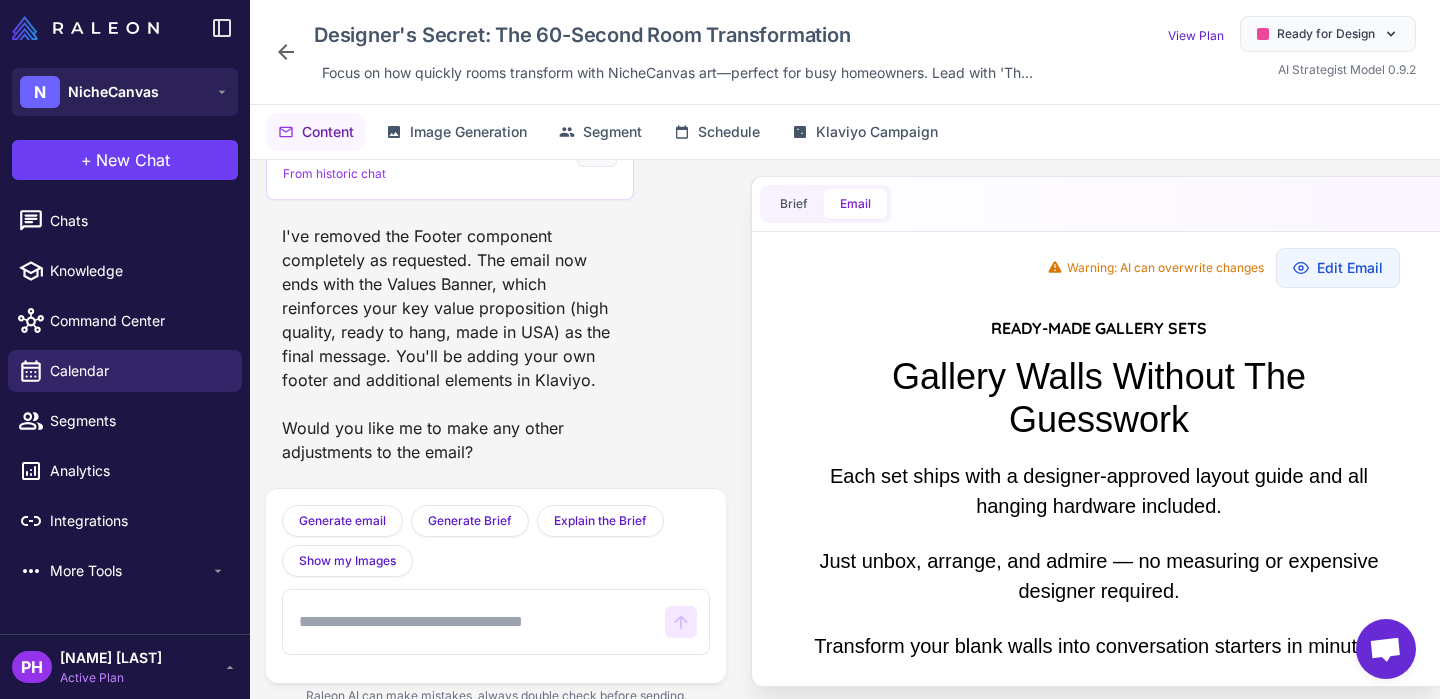 drag, startPoint x: 914, startPoint y: 382, endPoint x: 1210, endPoint y: 530, distance: 330.93805 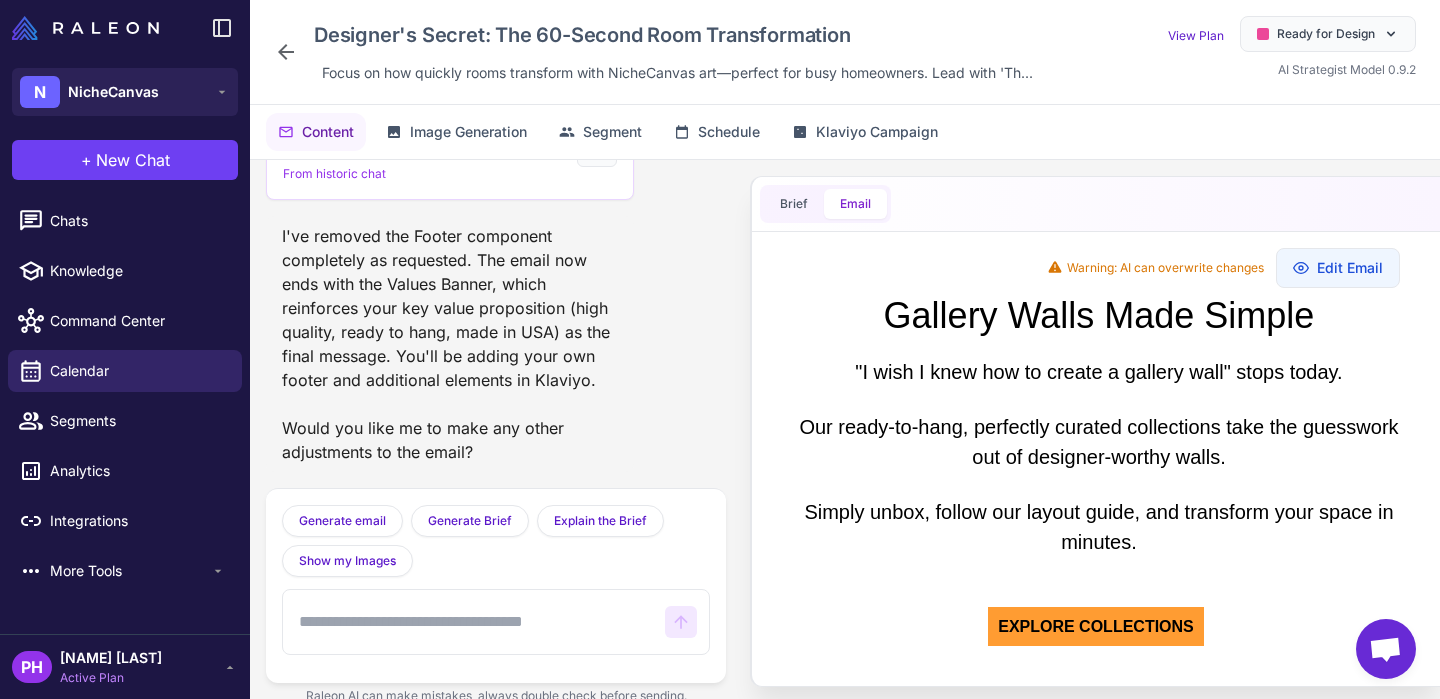 scroll, scrollTop: 951, scrollLeft: 0, axis: vertical 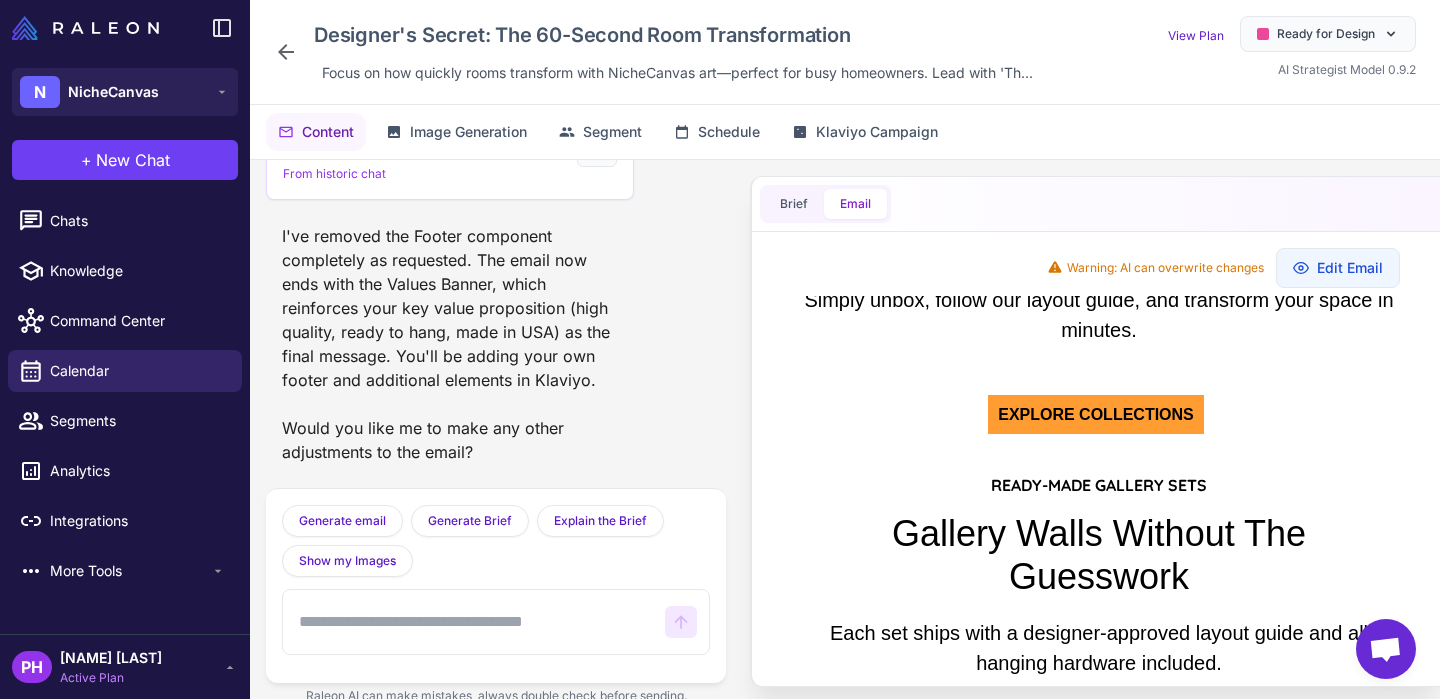 click on "READY-MADE GALLERY SETS
Gallery Walls Without The Guesswork
Each set ships with a designer-approved layout guide and all hanging hardware included.
Just unbox, arrange, and admire — no measuring or expensive designer required.
Transform your blank walls into conversation starters in minutes." at bounding box center (1096, 651) 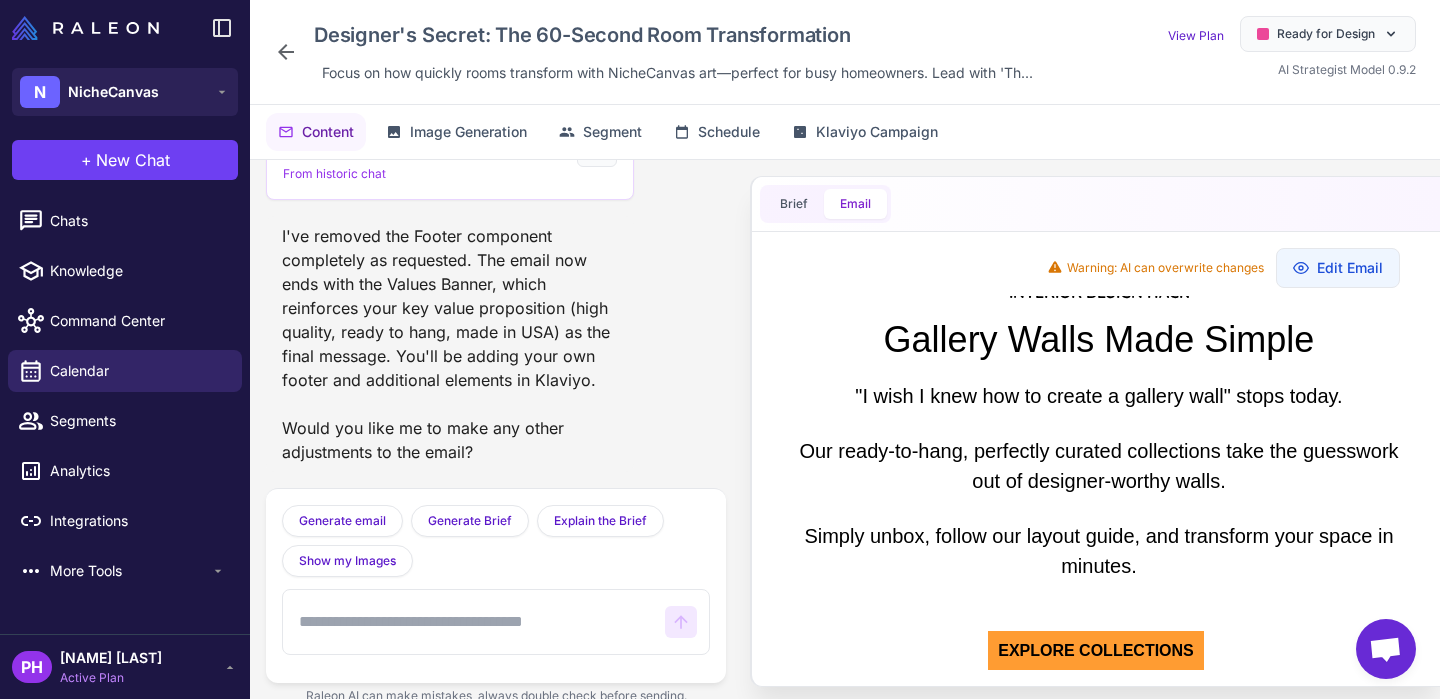 scroll, scrollTop: 723, scrollLeft: 0, axis: vertical 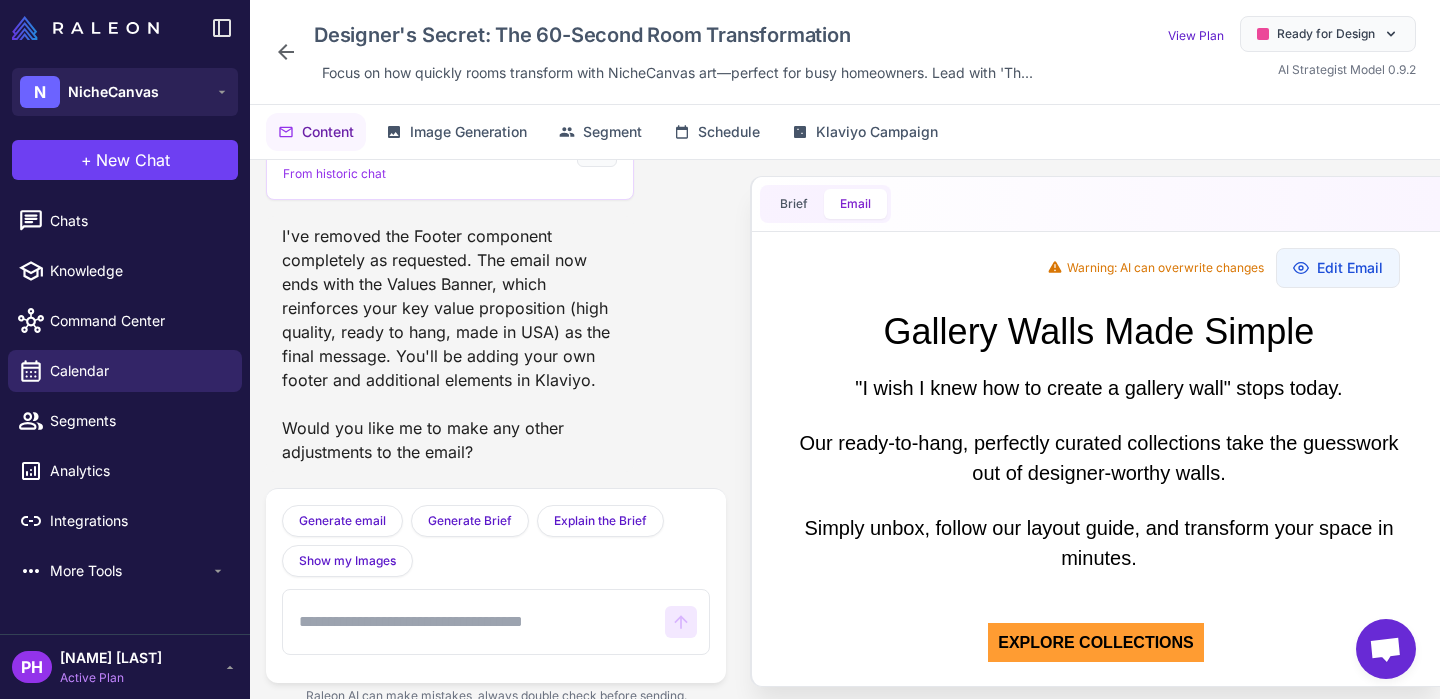 click on "Gallery Walls Made Simple" at bounding box center [1099, 331] 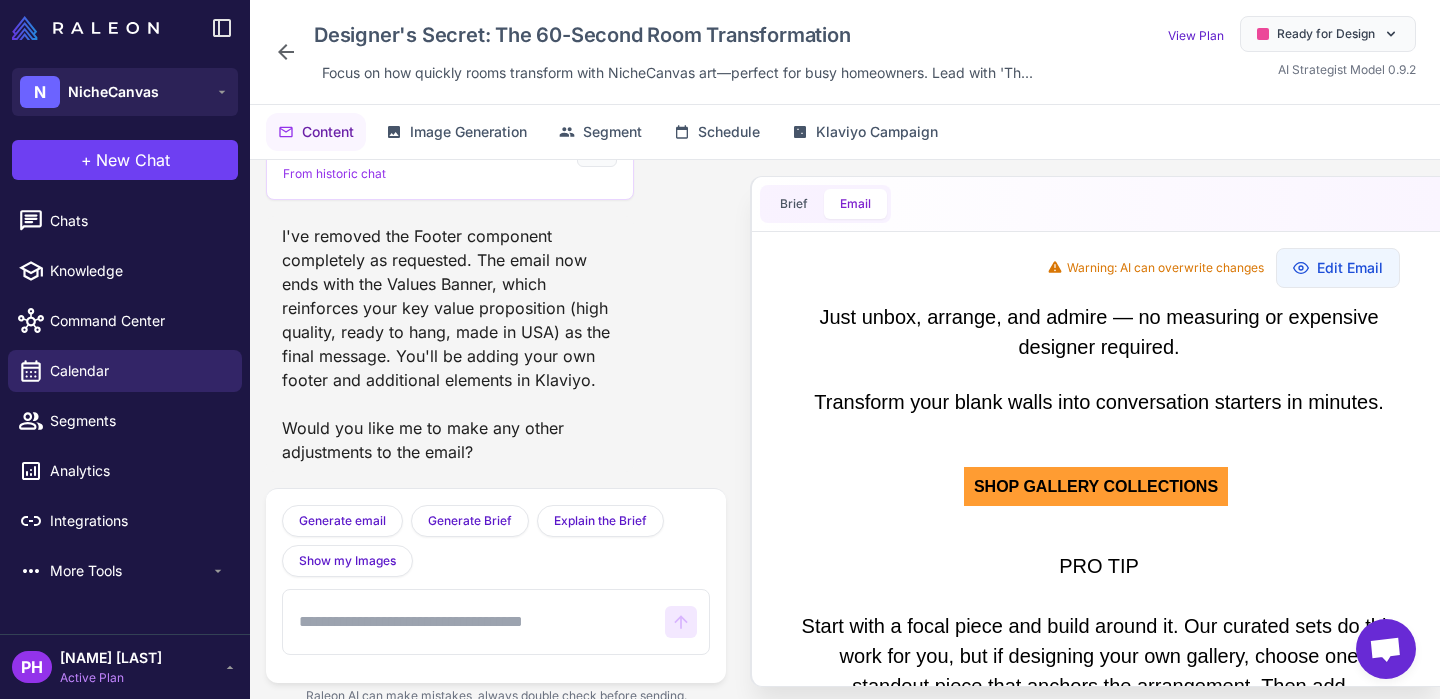 scroll, scrollTop: 1016, scrollLeft: 0, axis: vertical 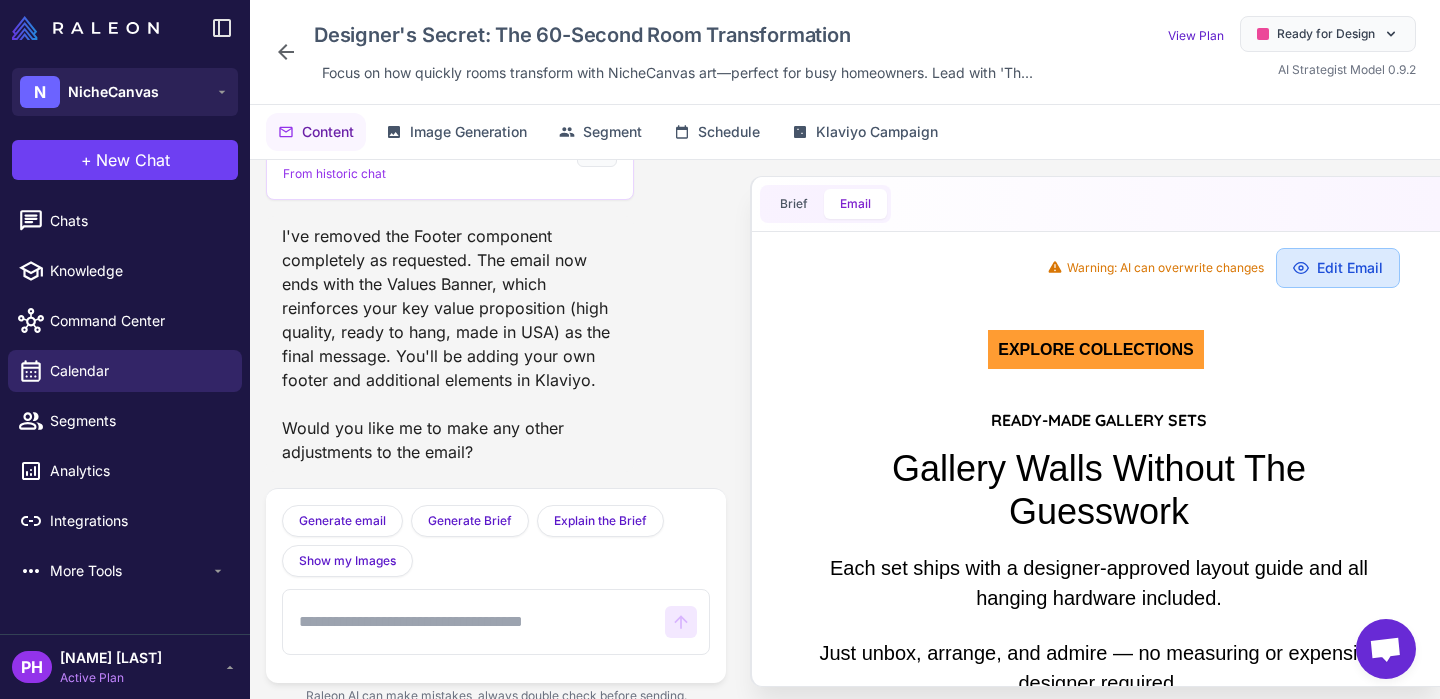 click on "Edit Email" at bounding box center (1338, 268) 